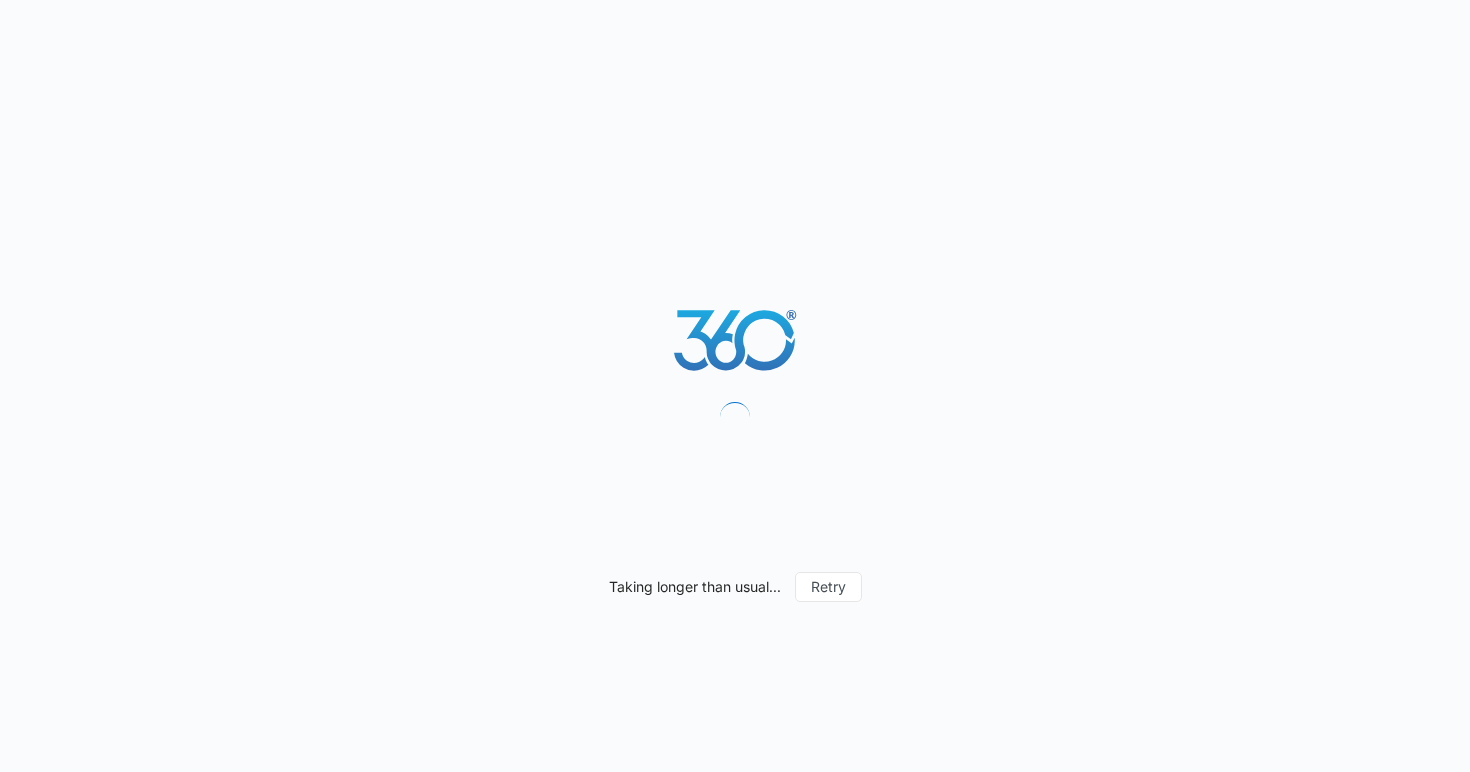 scroll, scrollTop: 0, scrollLeft: 0, axis: both 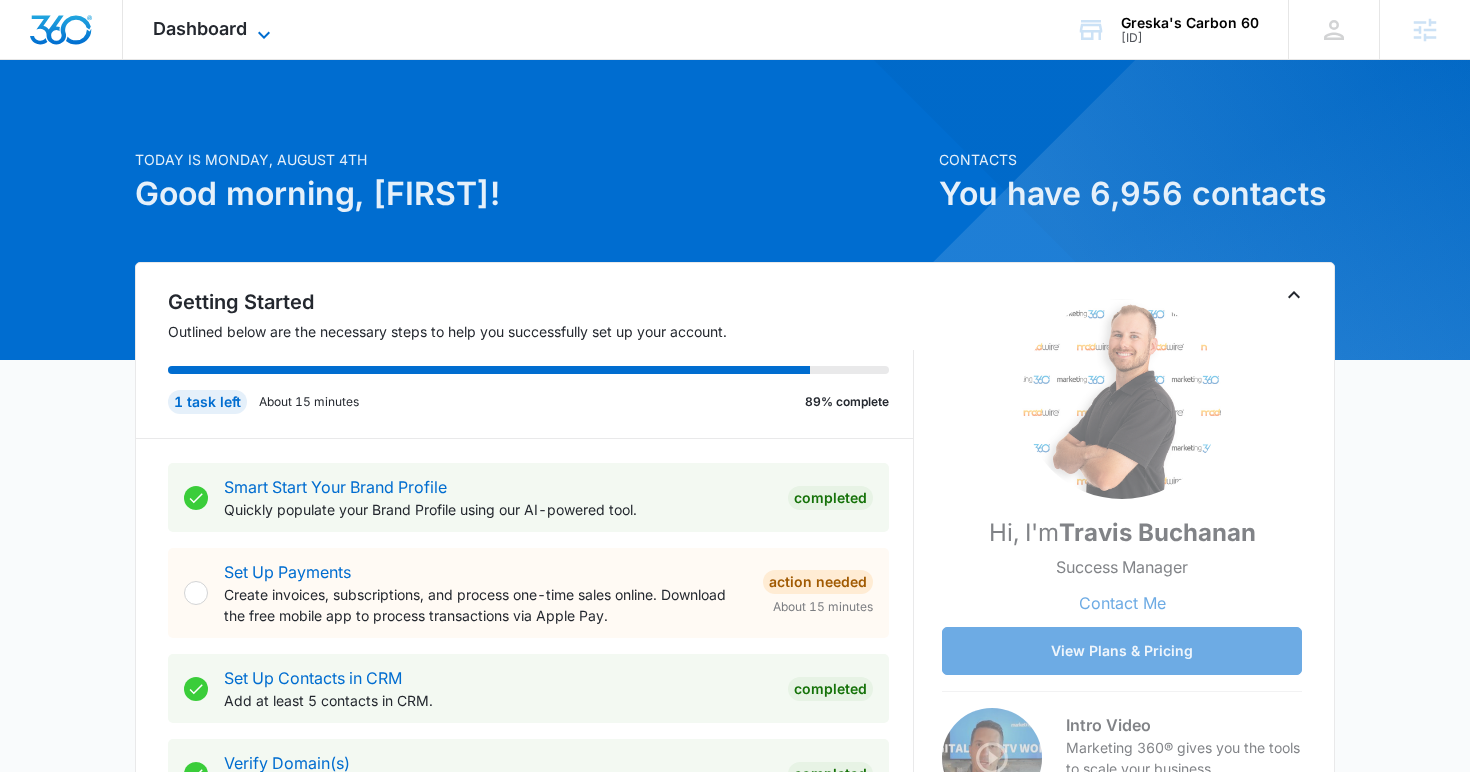 click on "Dashboard" at bounding box center (200, 28) 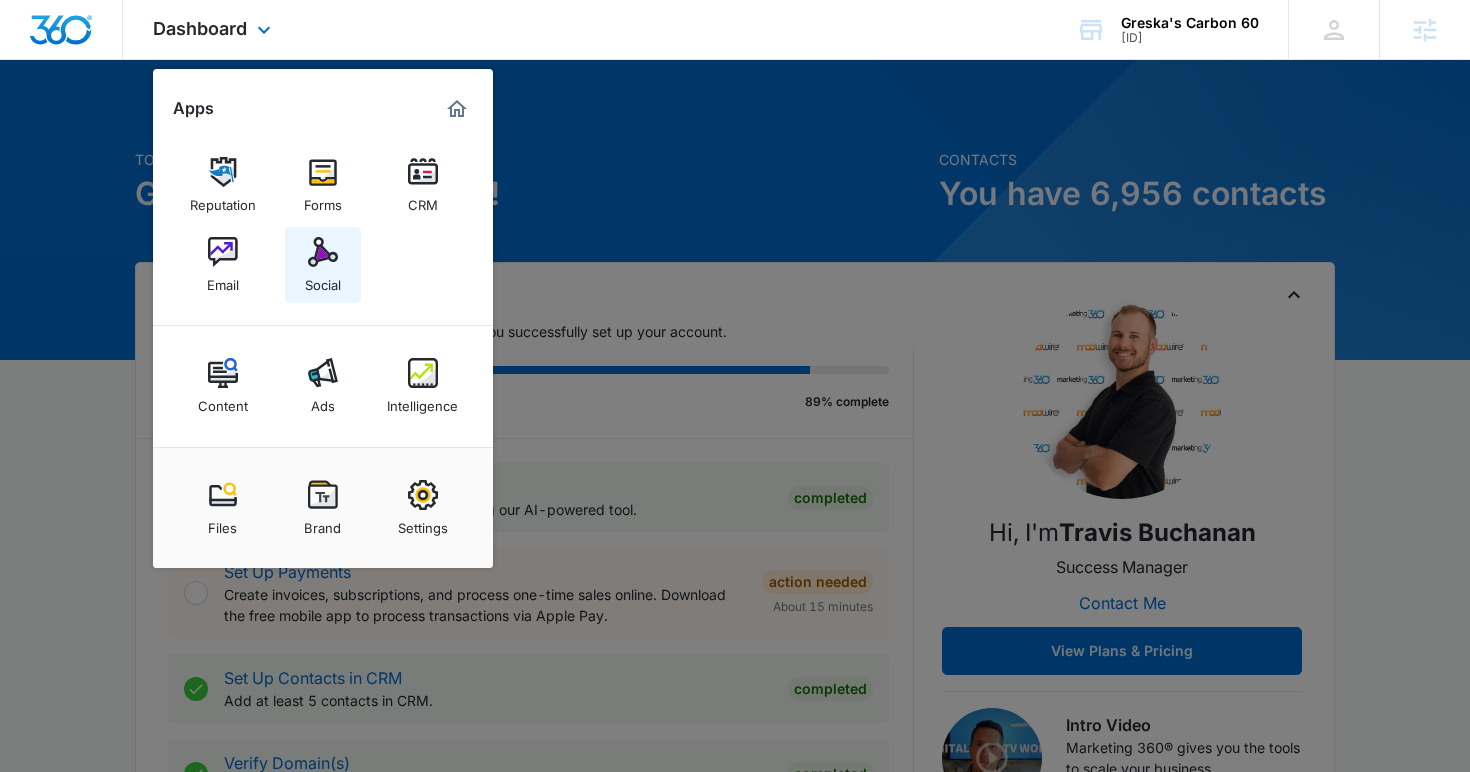 click on "Social" at bounding box center (323, 280) 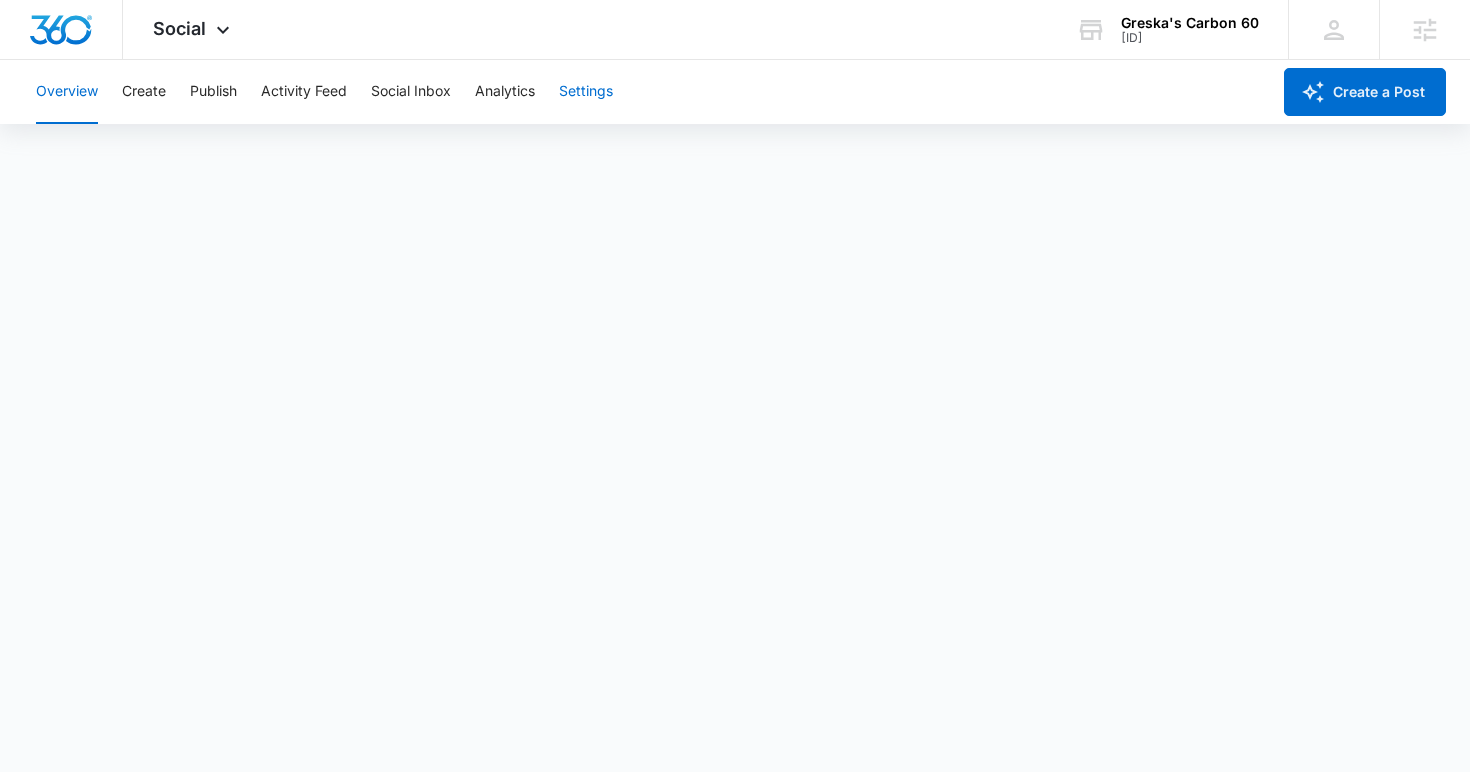 click on "Settings" at bounding box center (586, 92) 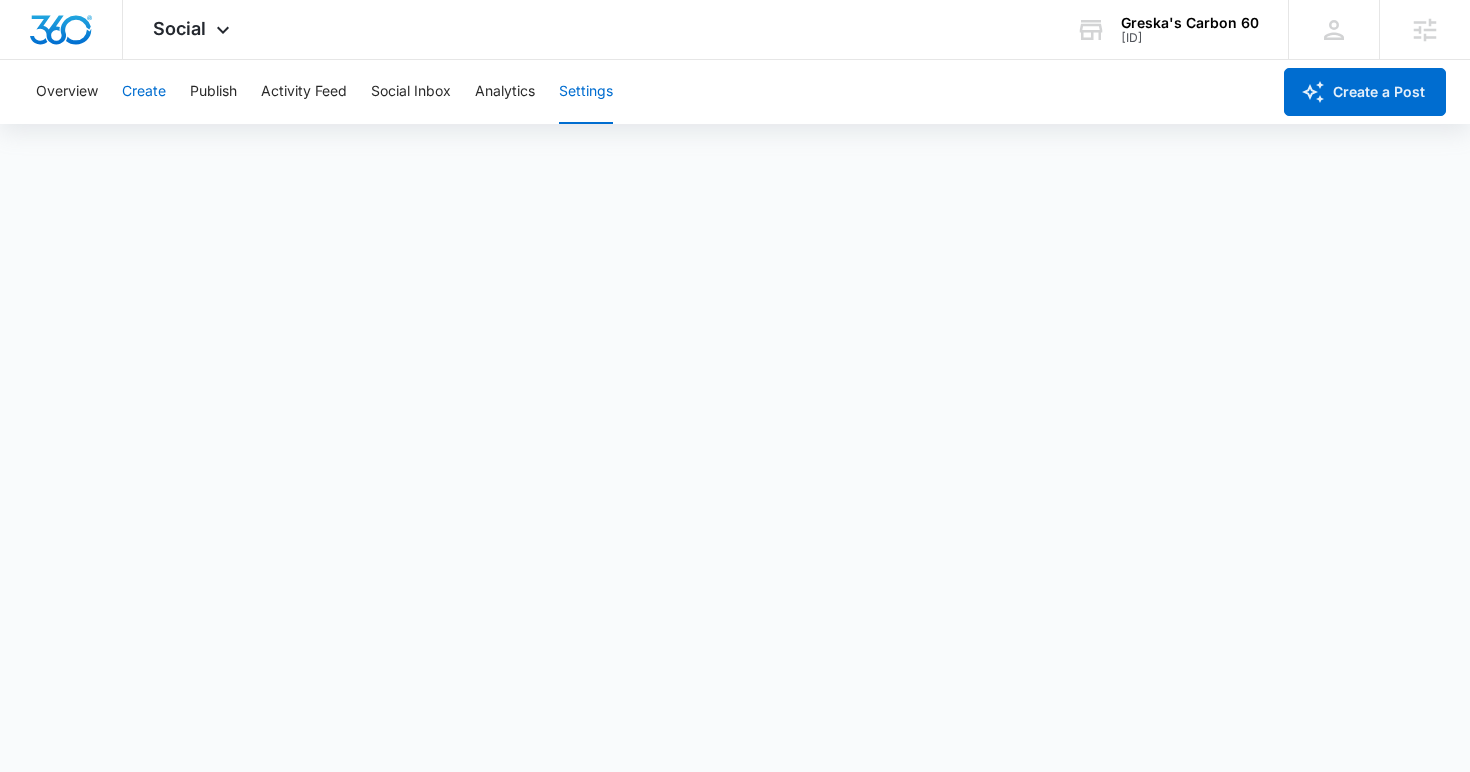 click on "Create" at bounding box center (144, 92) 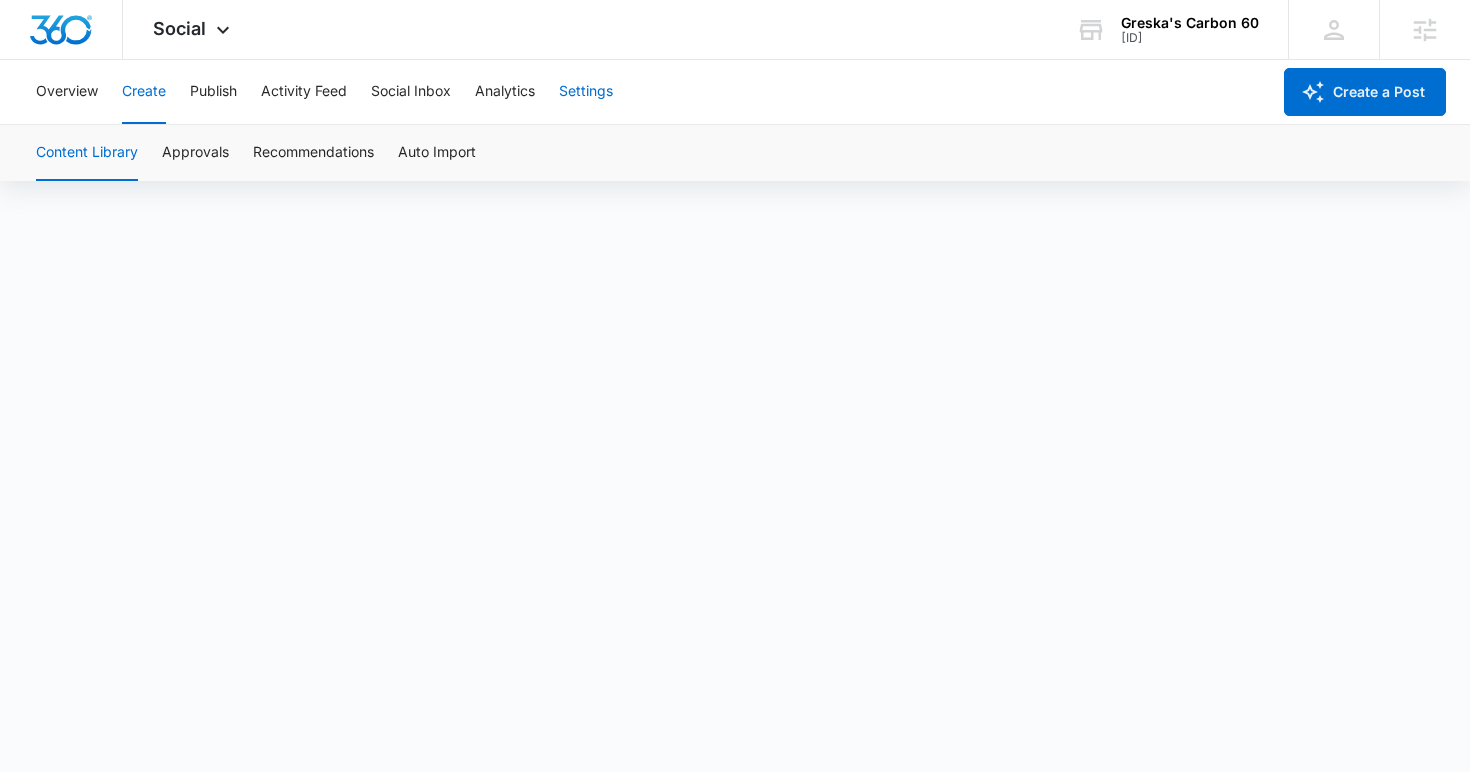 click on "Settings" at bounding box center (586, 92) 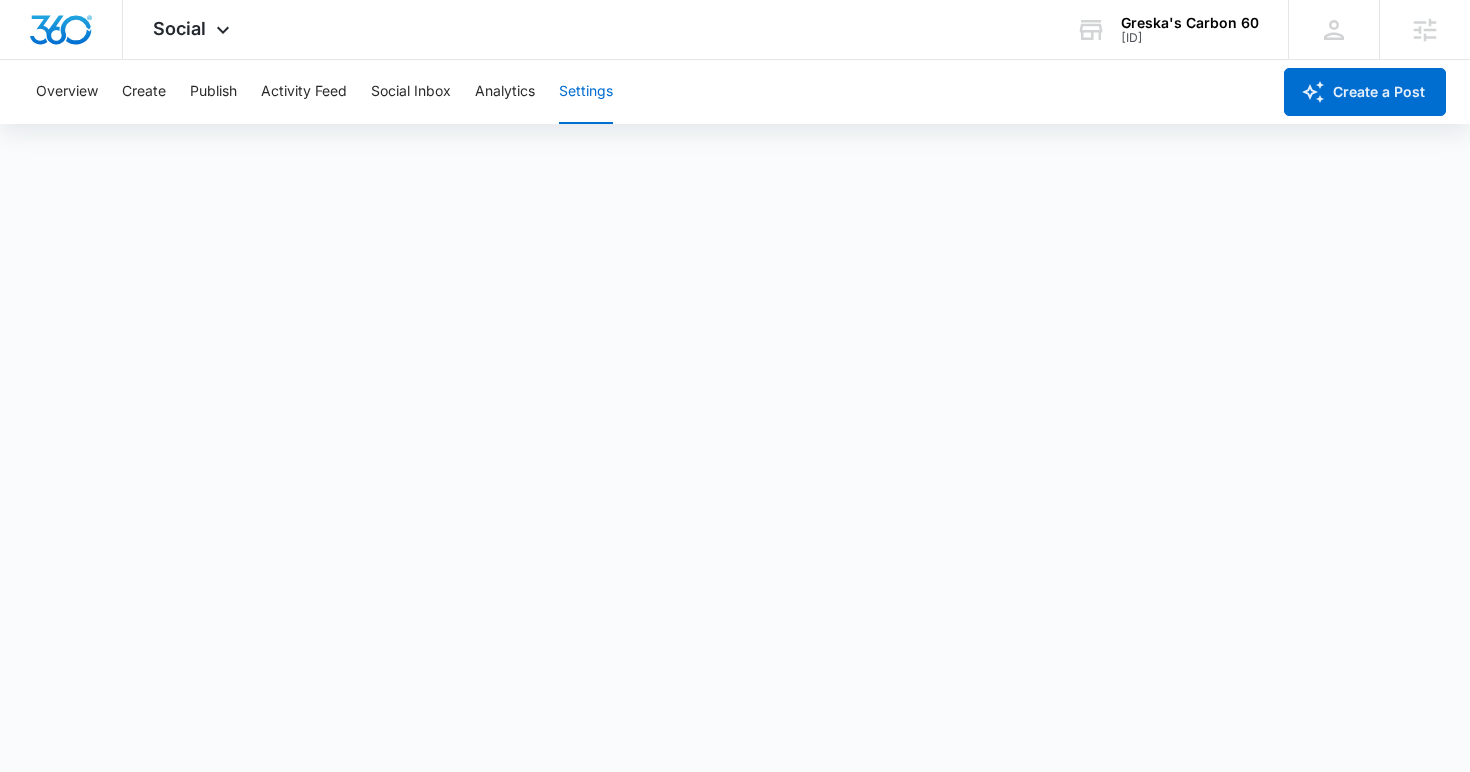 click on "Settings" at bounding box center [586, 92] 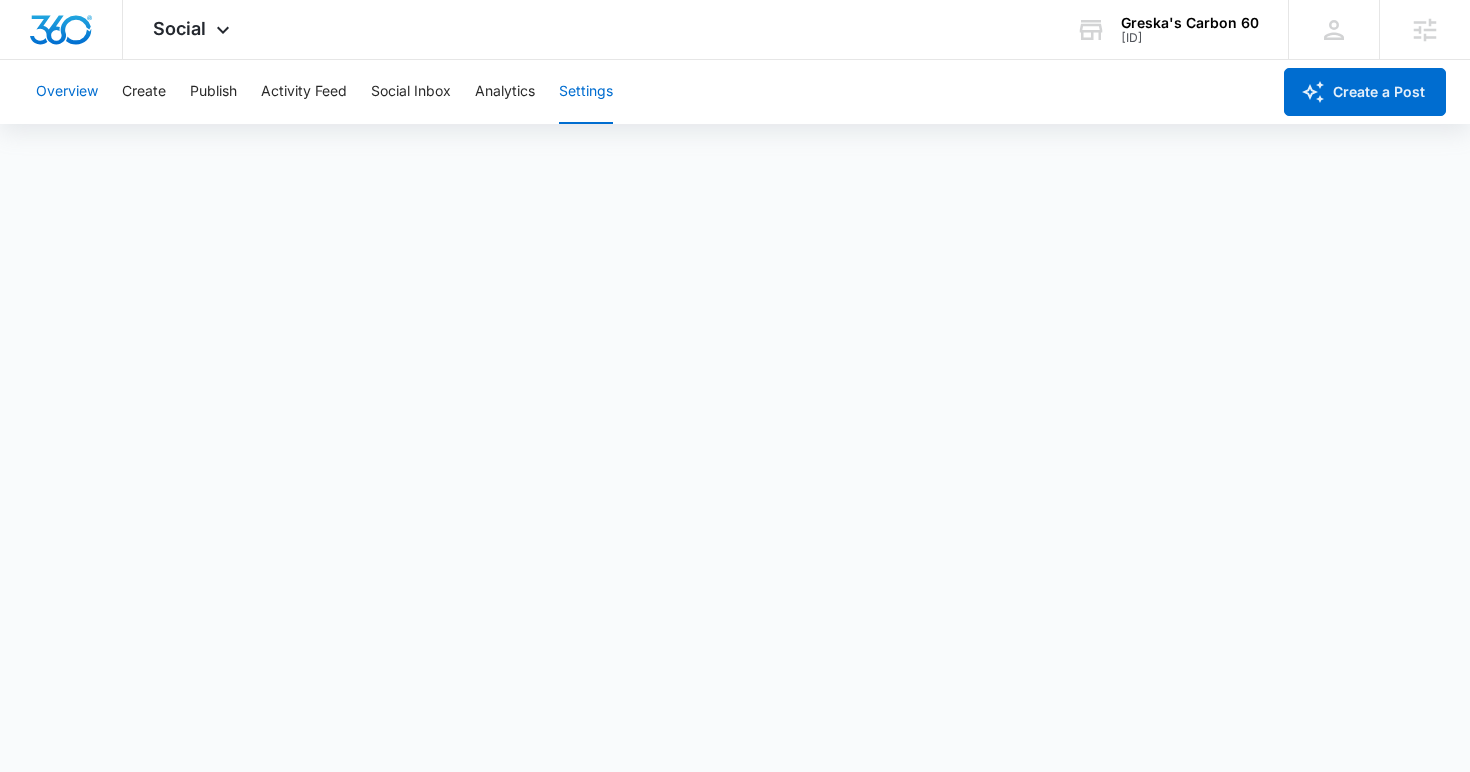 click on "Overview" at bounding box center (67, 92) 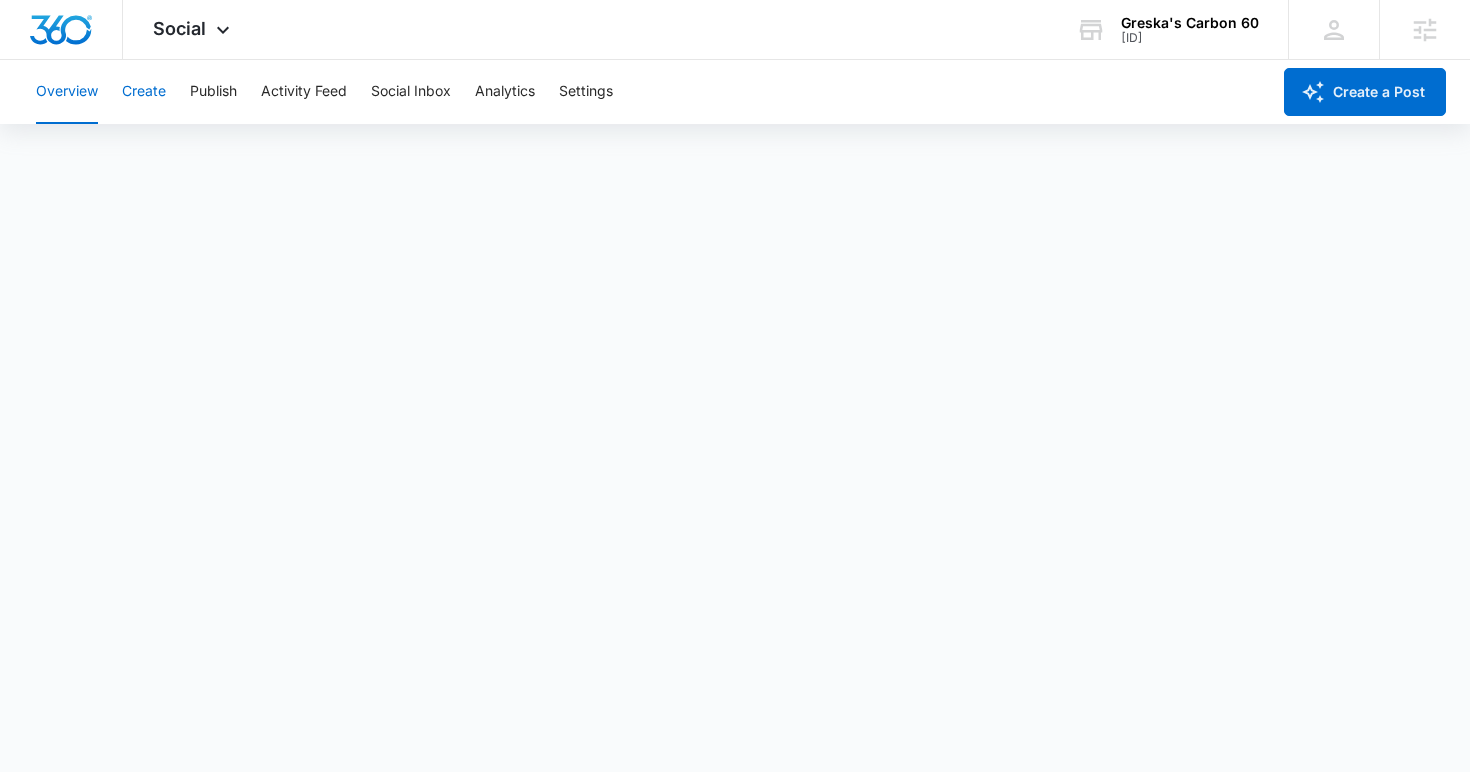 click on "Create" at bounding box center (144, 92) 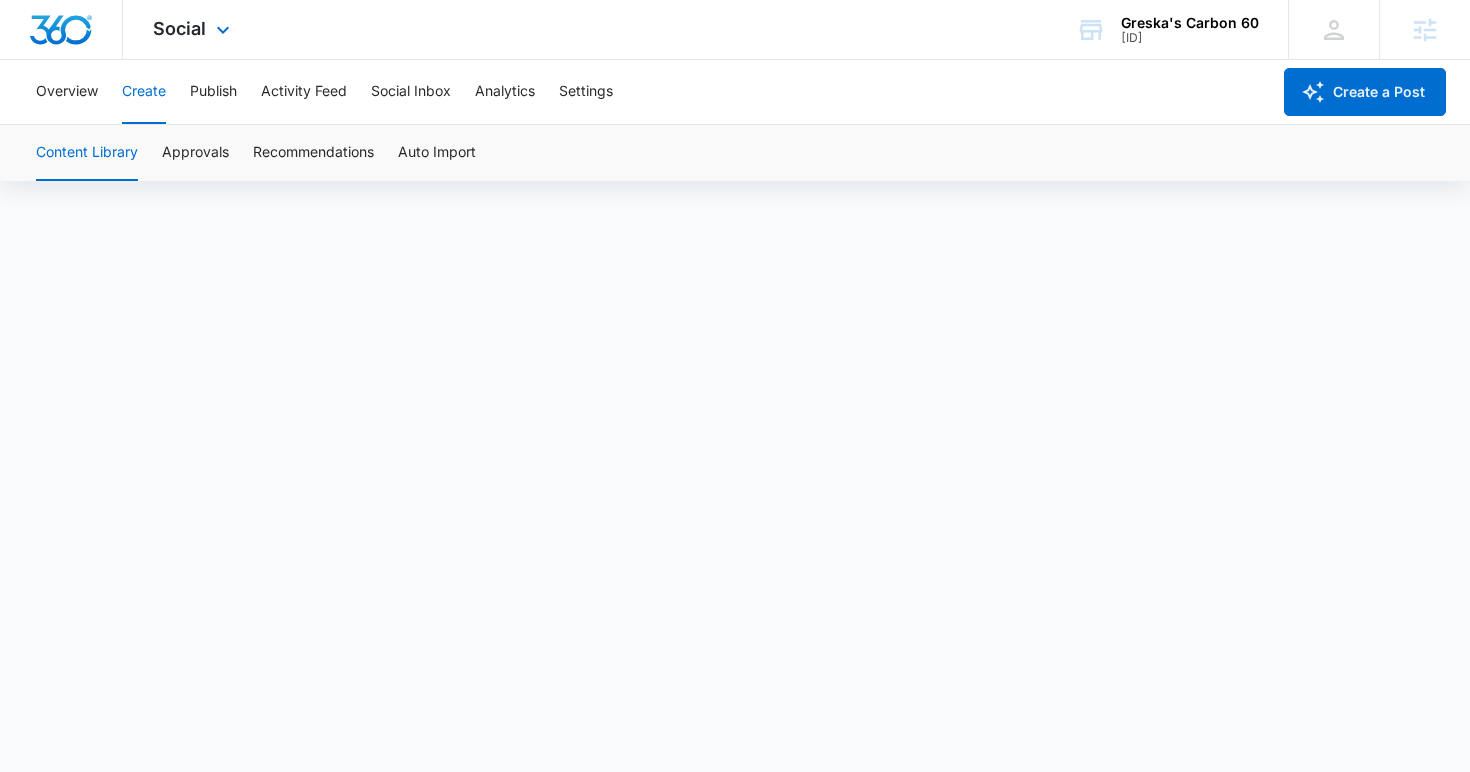 scroll, scrollTop: 5, scrollLeft: 0, axis: vertical 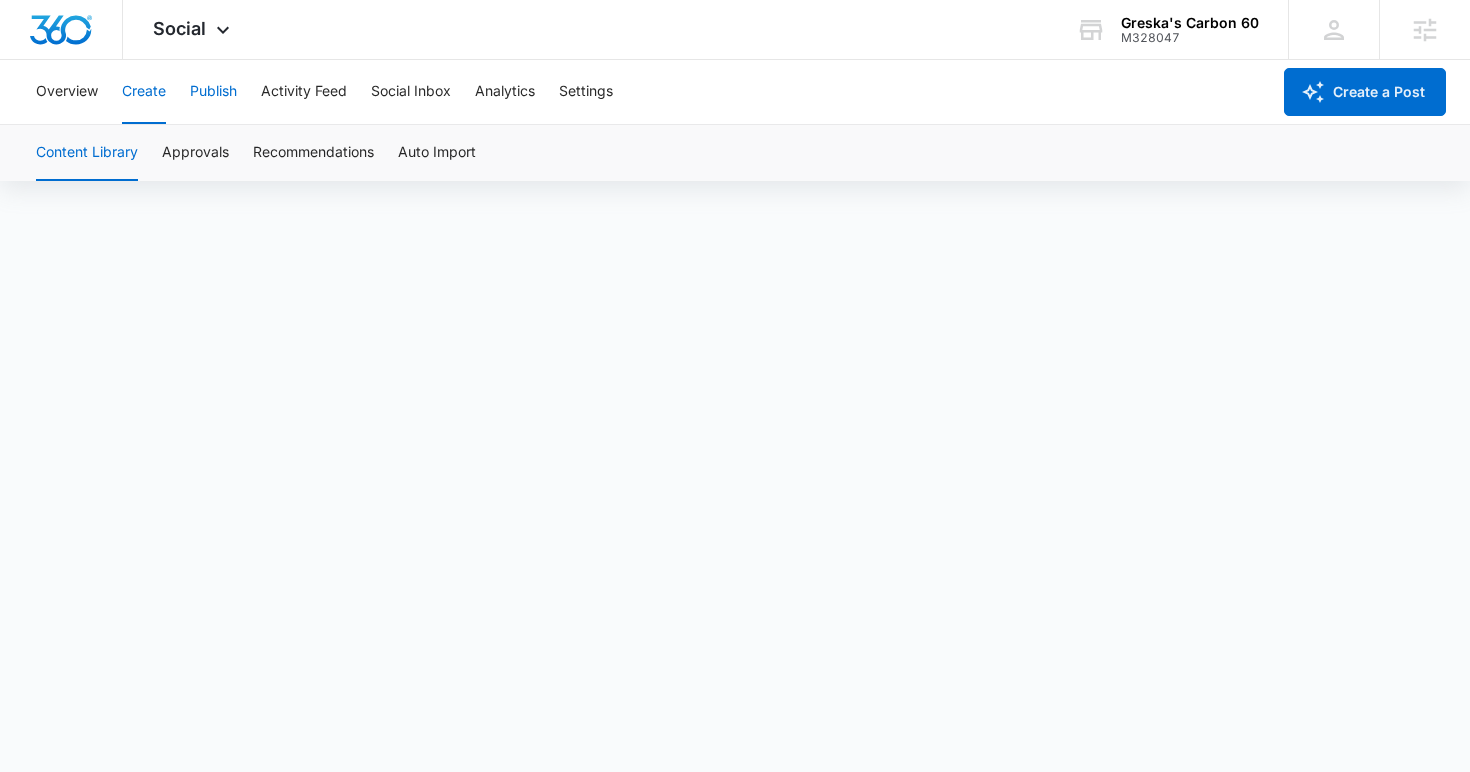 click on "Publish" at bounding box center (213, 92) 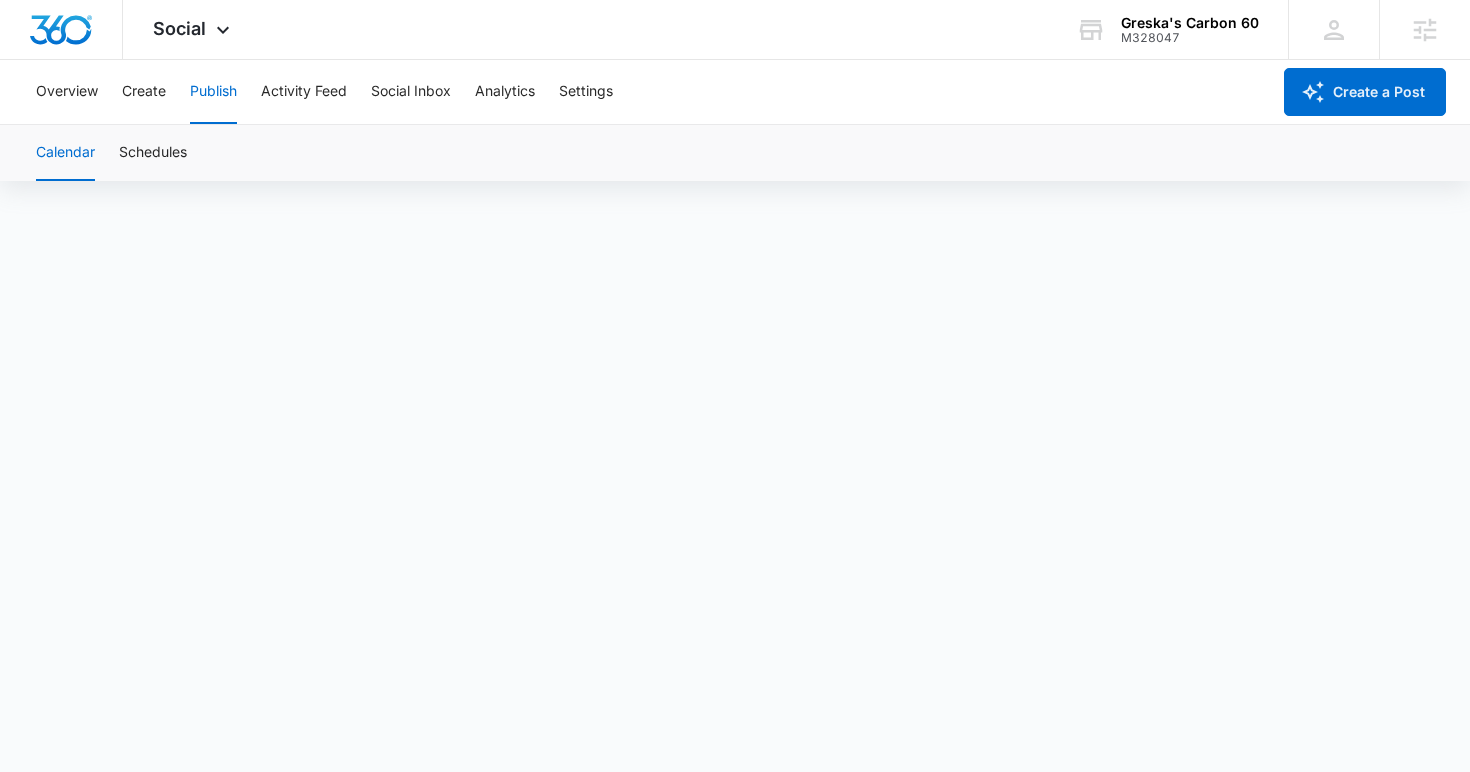 scroll, scrollTop: 0, scrollLeft: 0, axis: both 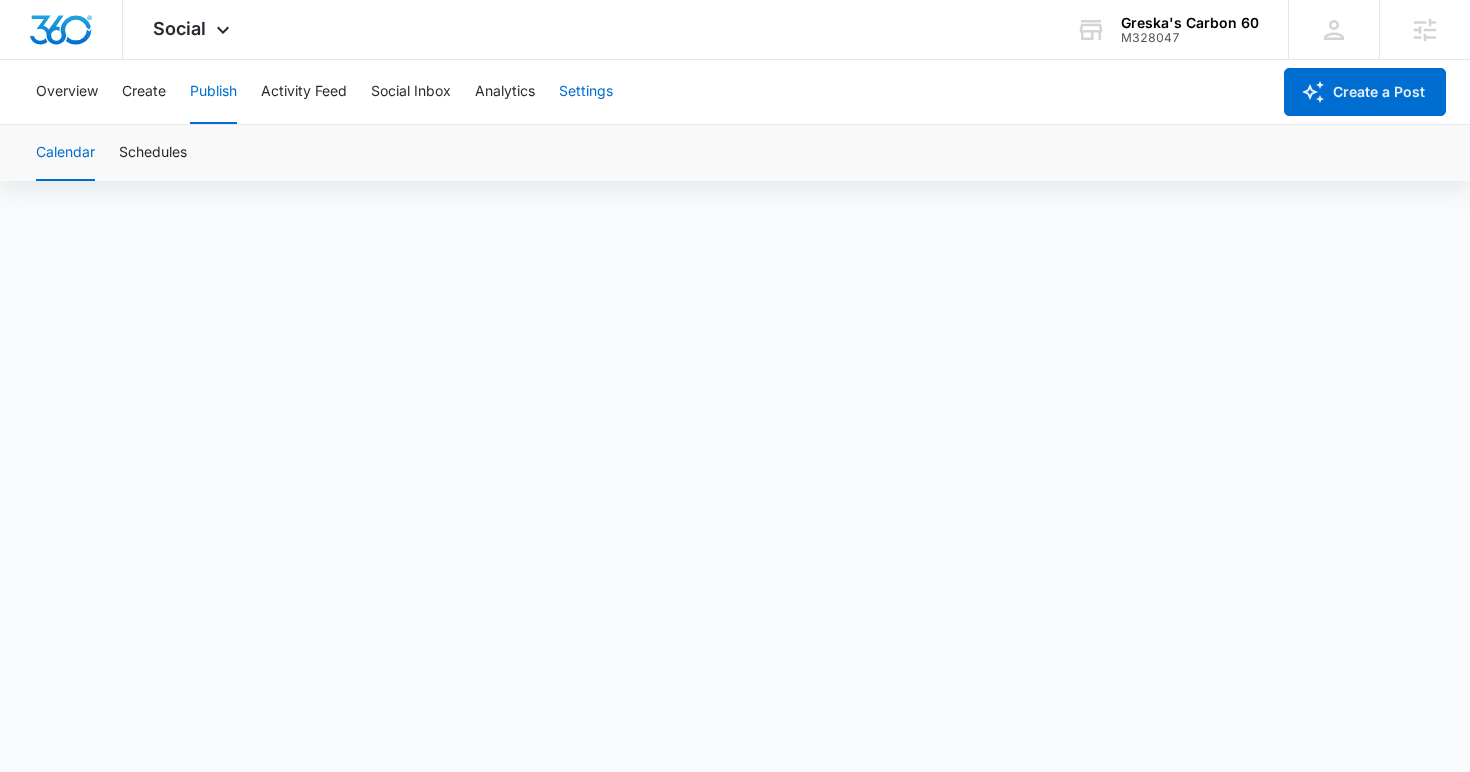 click on "Settings" at bounding box center (586, 92) 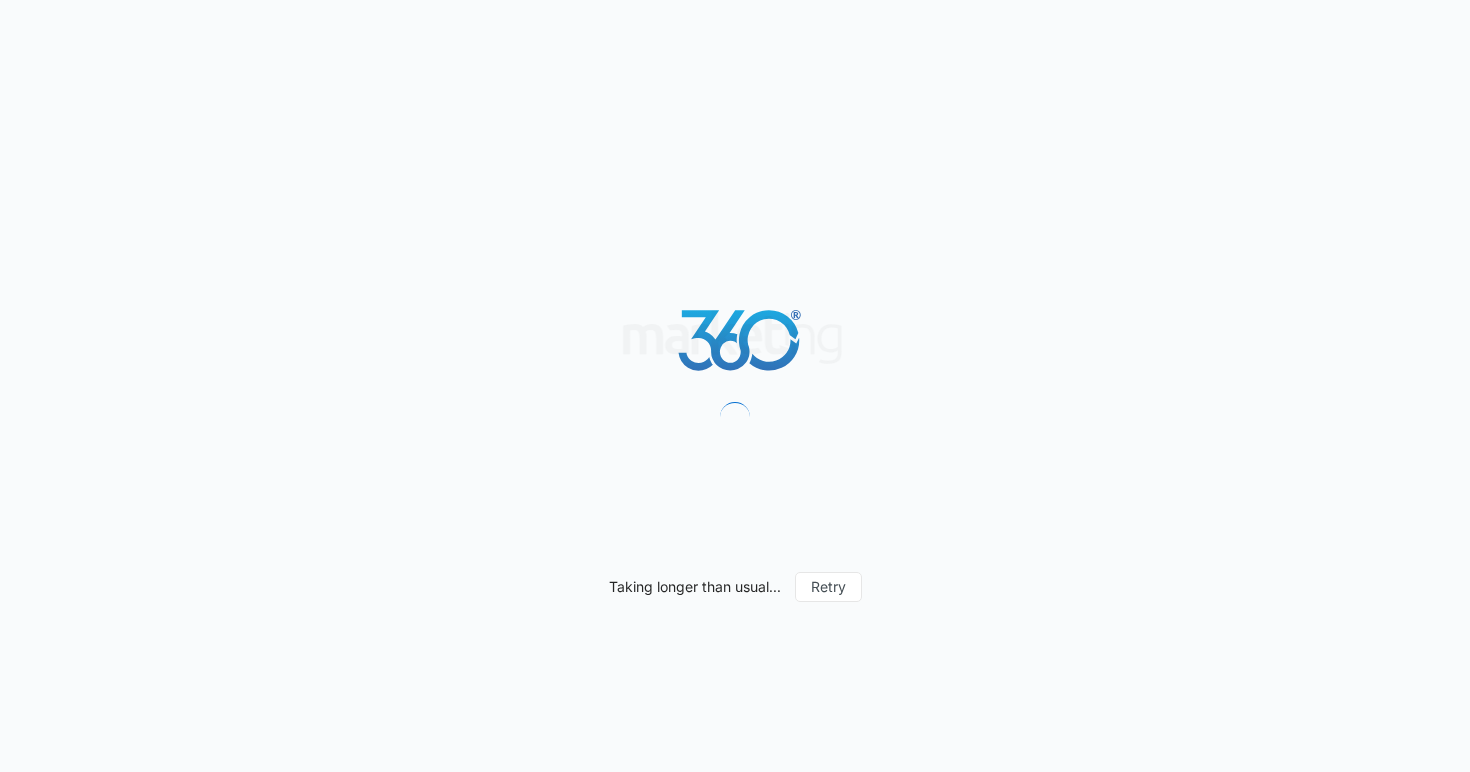 scroll, scrollTop: 0, scrollLeft: 0, axis: both 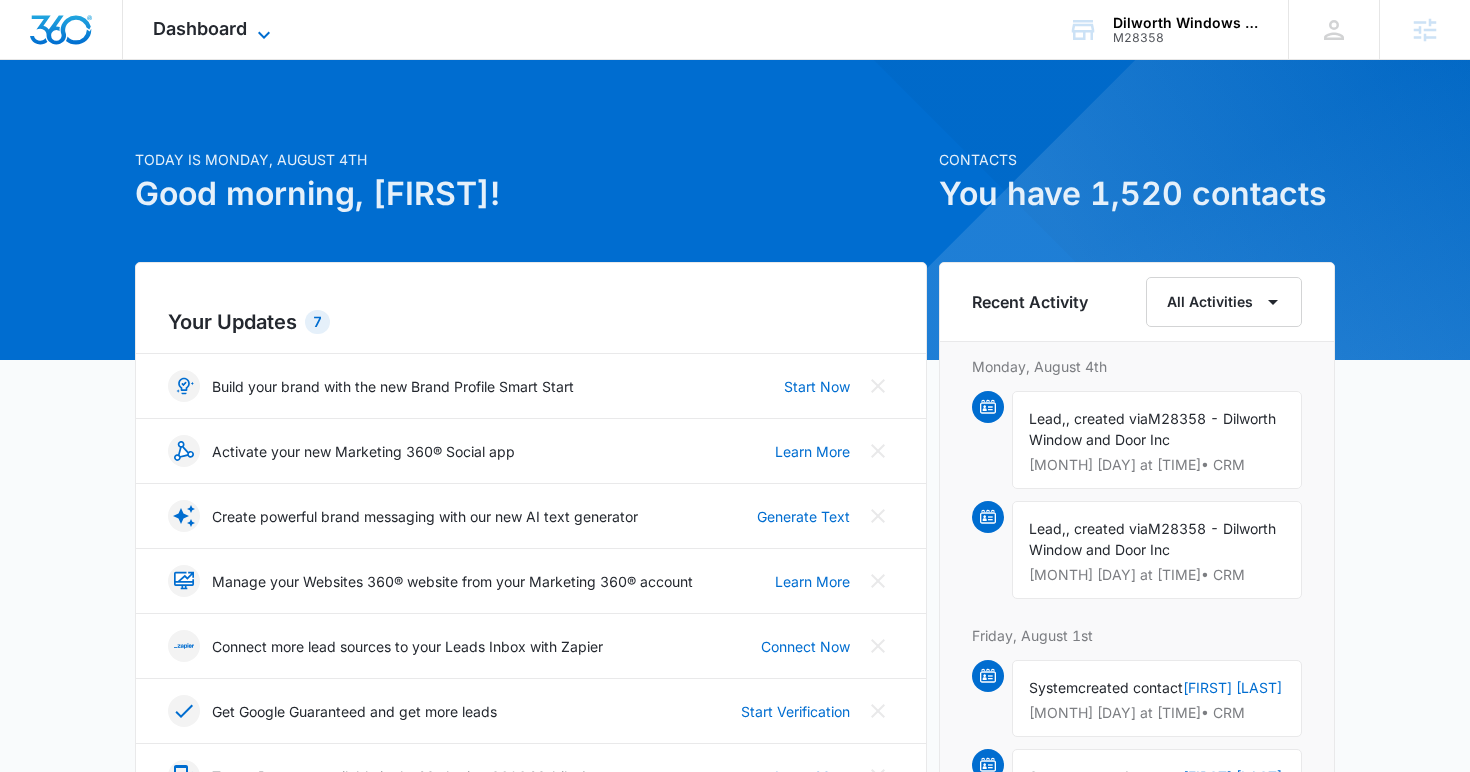 click on "Dashboard" at bounding box center (200, 28) 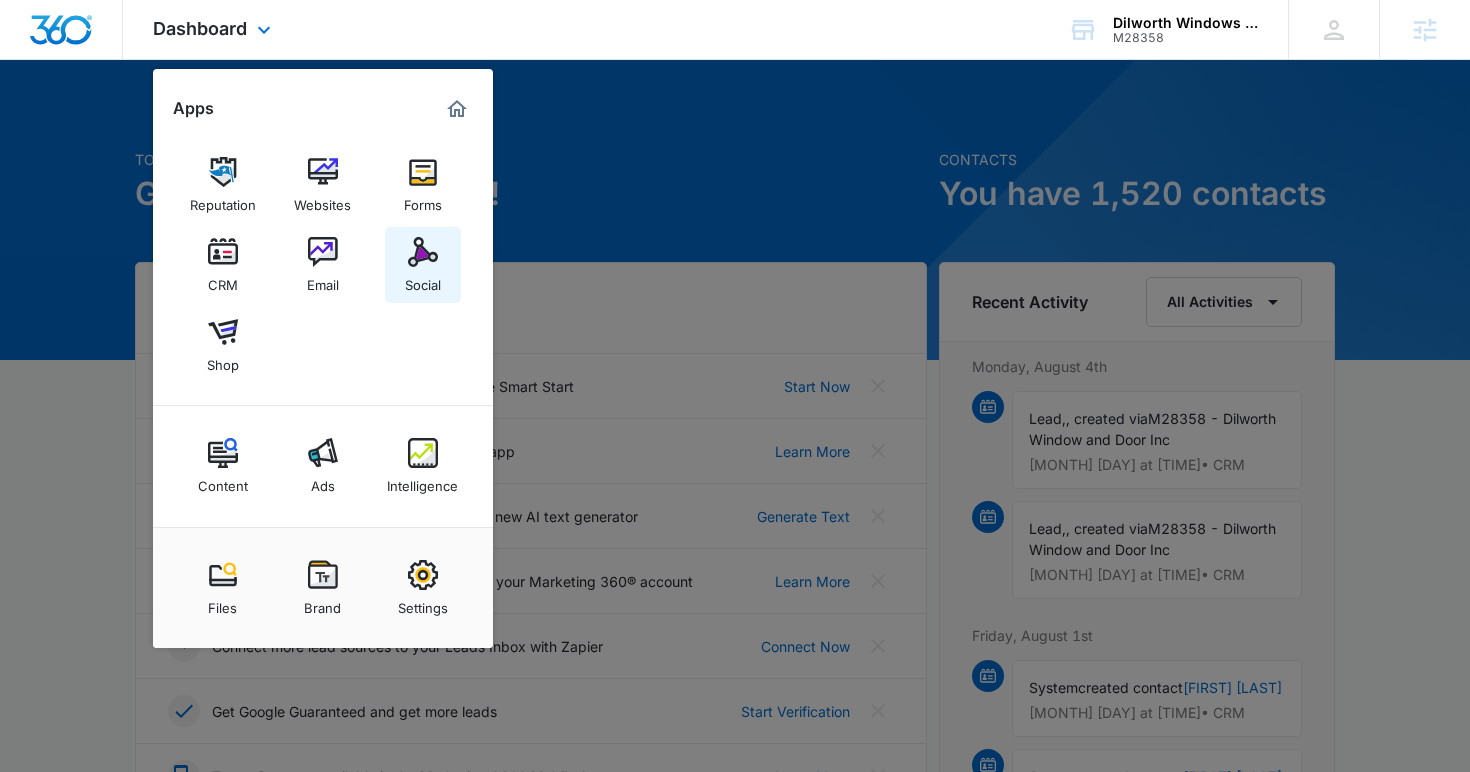 click on "Social" at bounding box center (423, 280) 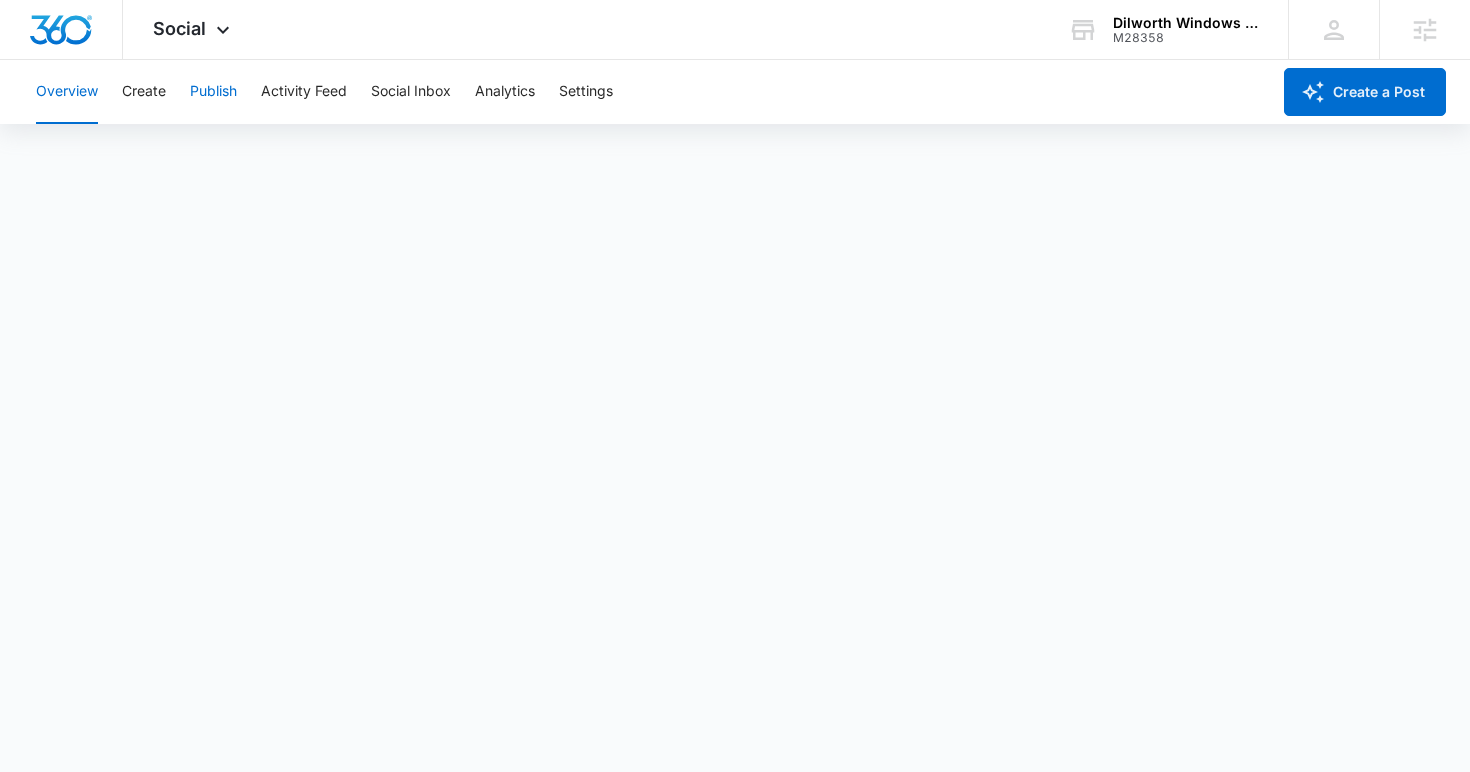 click on "Publish" at bounding box center (213, 92) 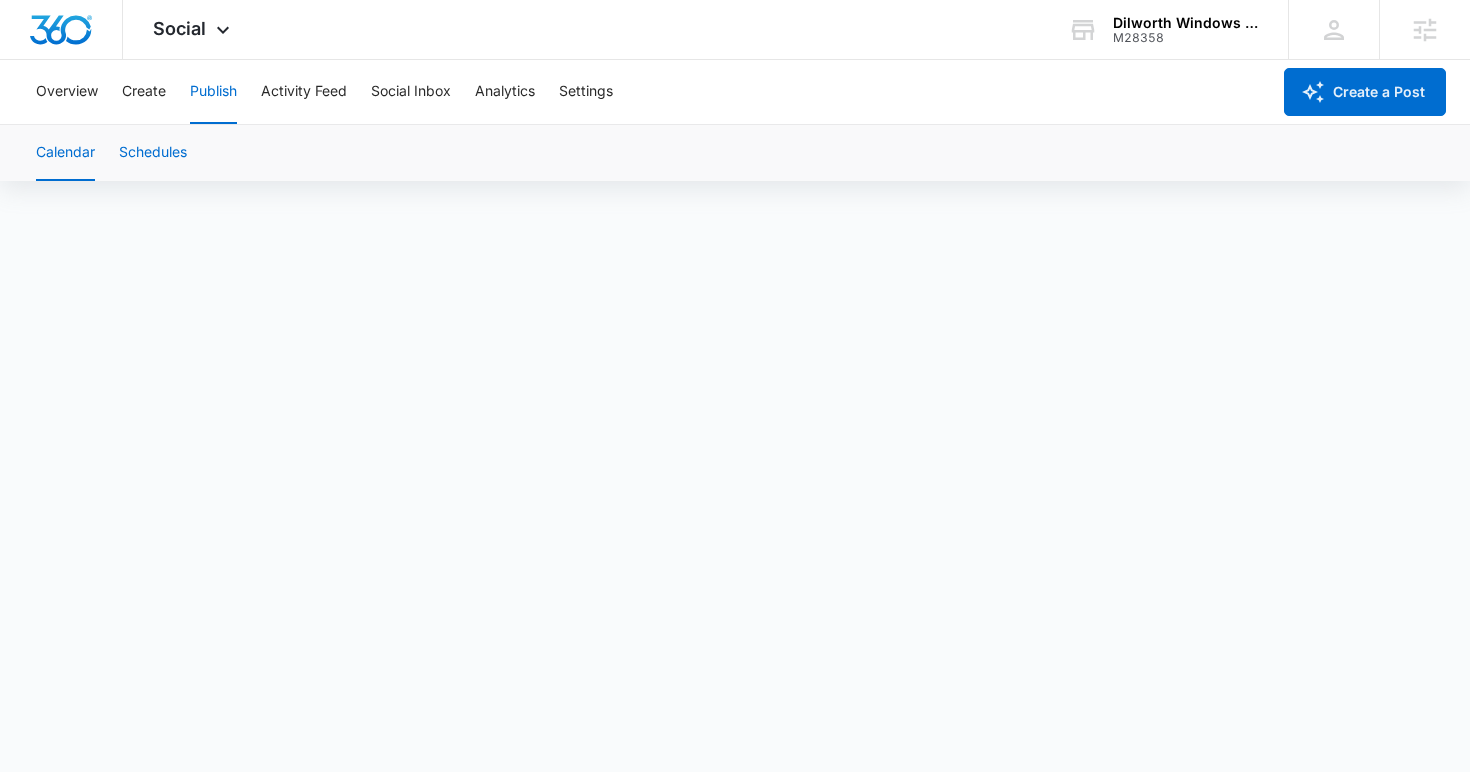 click on "Schedules" at bounding box center (153, 153) 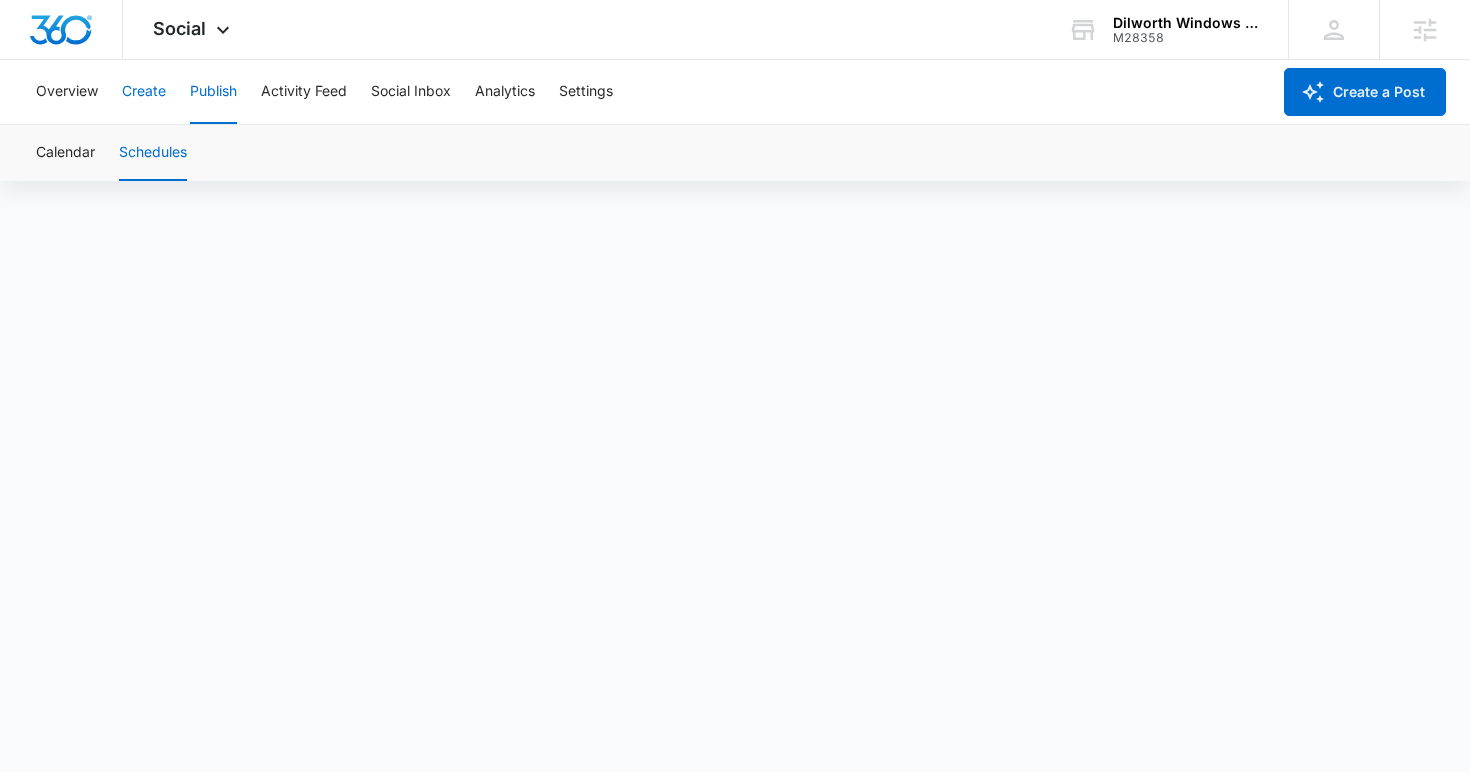 click on "Create" at bounding box center (144, 92) 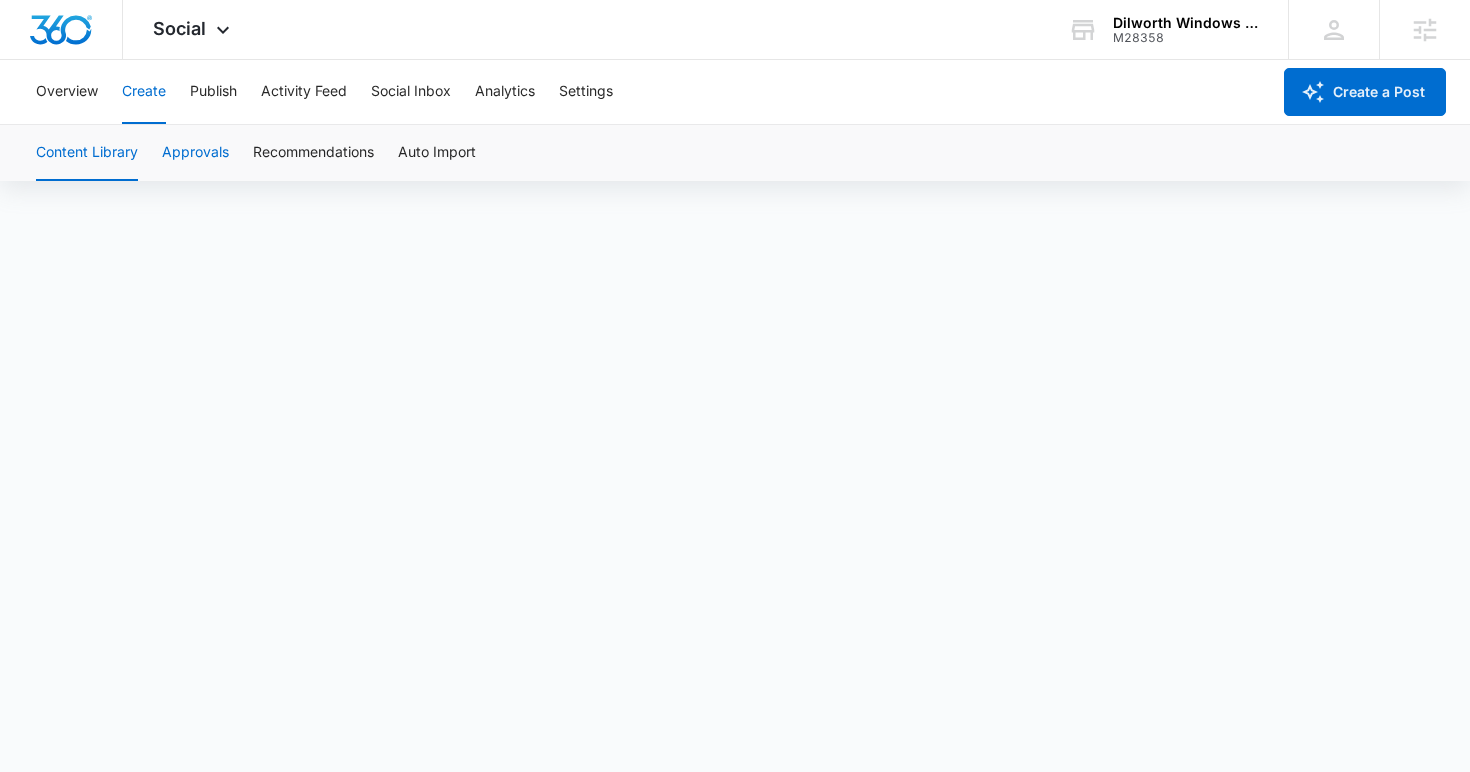 click on "Approvals" at bounding box center [195, 153] 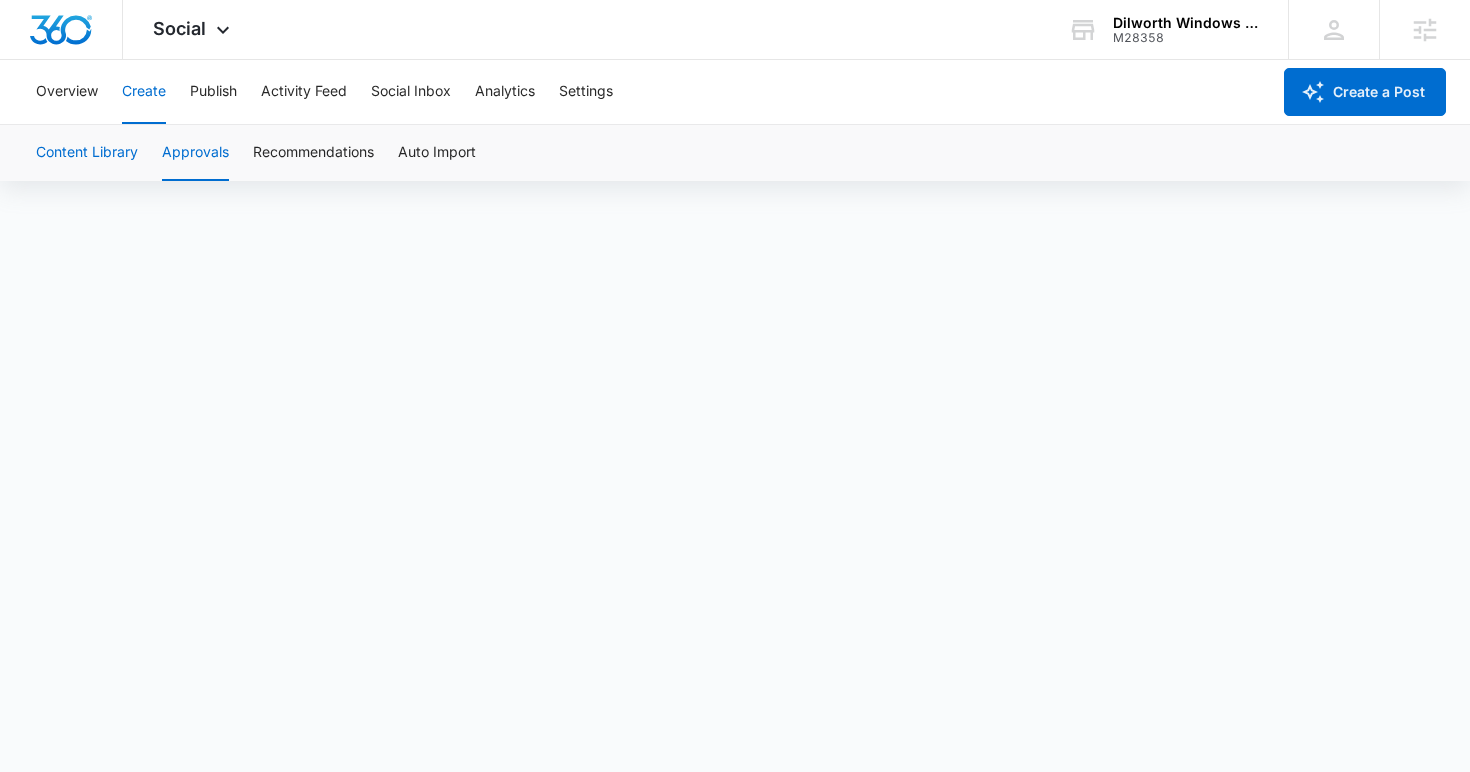 click on "Content Library" at bounding box center [87, 153] 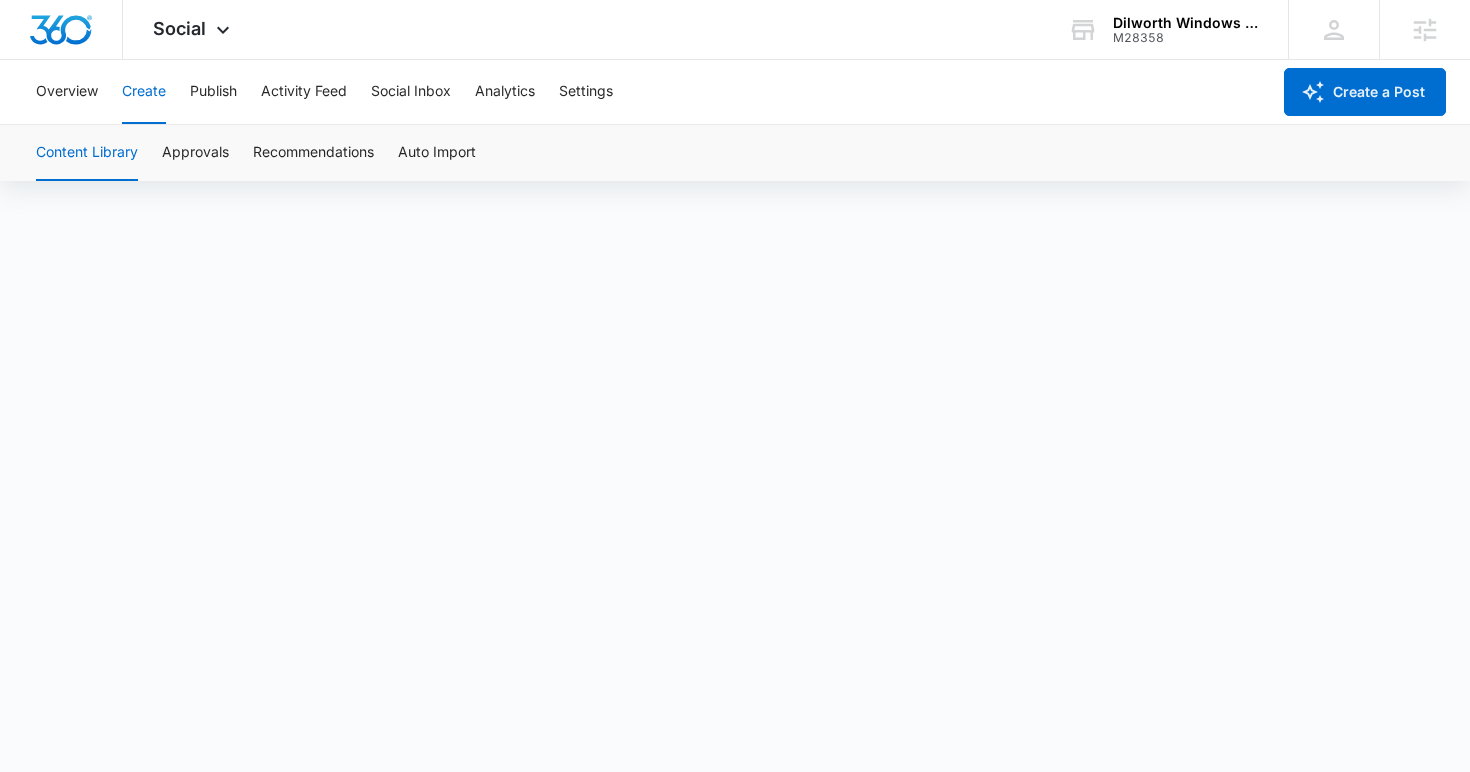 scroll, scrollTop: 14, scrollLeft: 0, axis: vertical 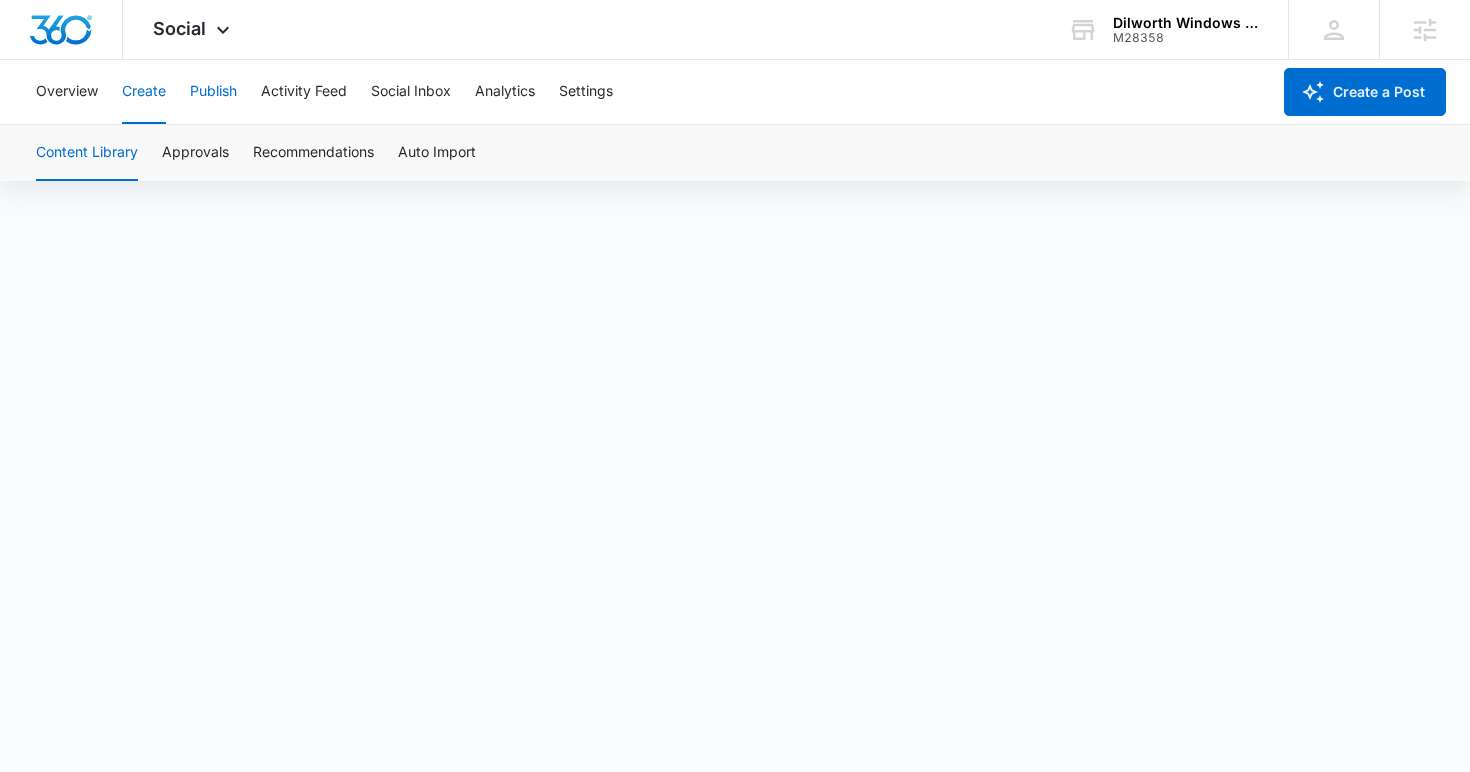 click on "Publish" at bounding box center (213, 92) 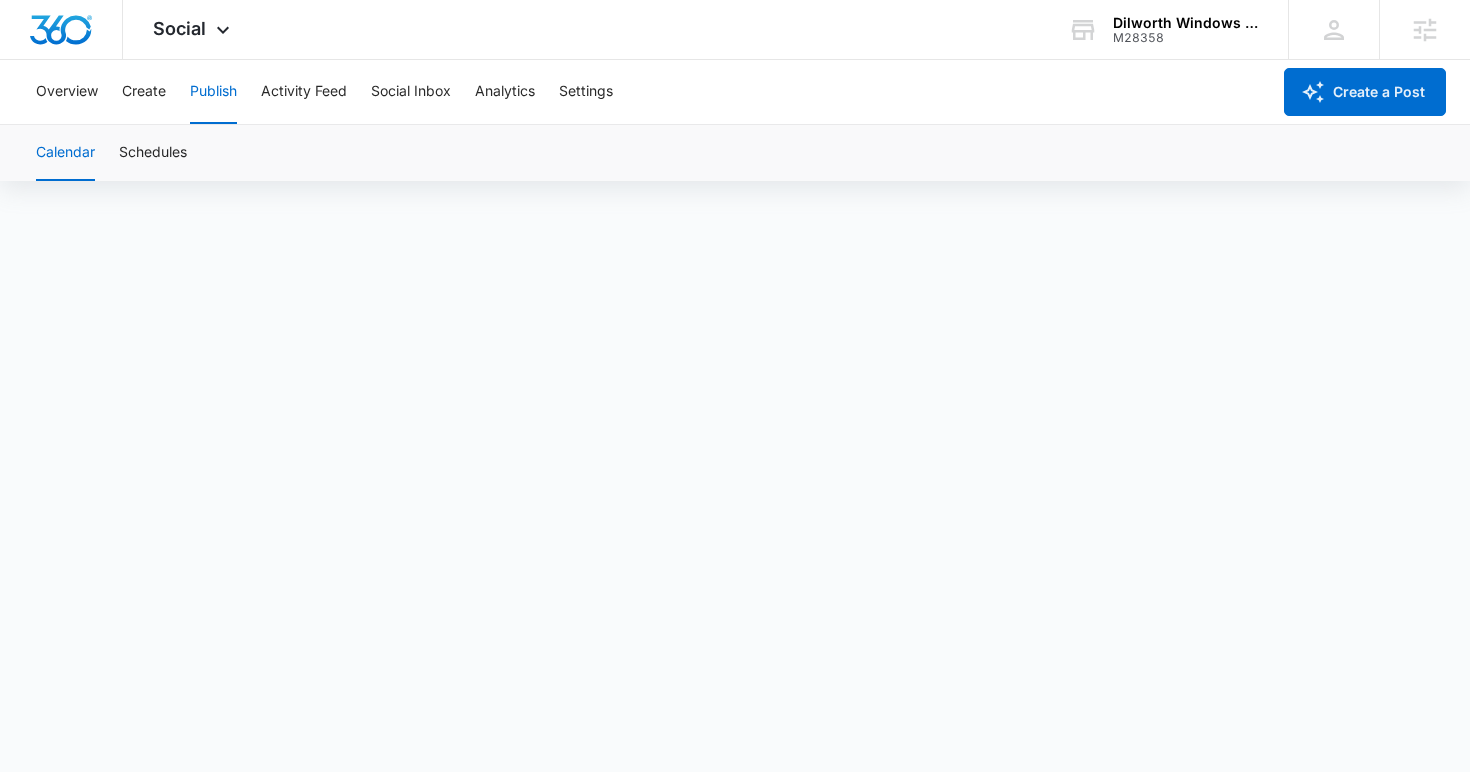 click on "Calendar" at bounding box center [65, 153] 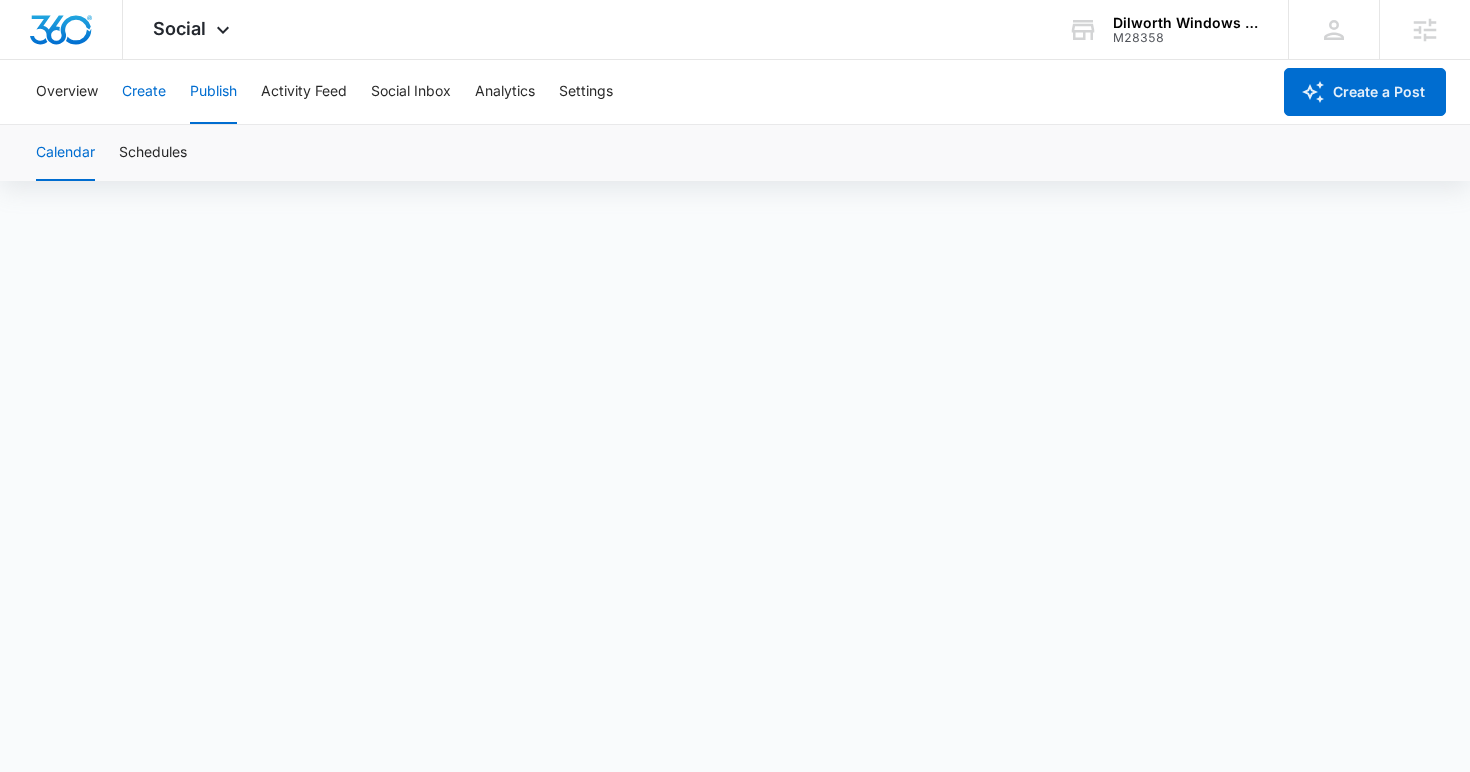 click on "Create" at bounding box center [144, 92] 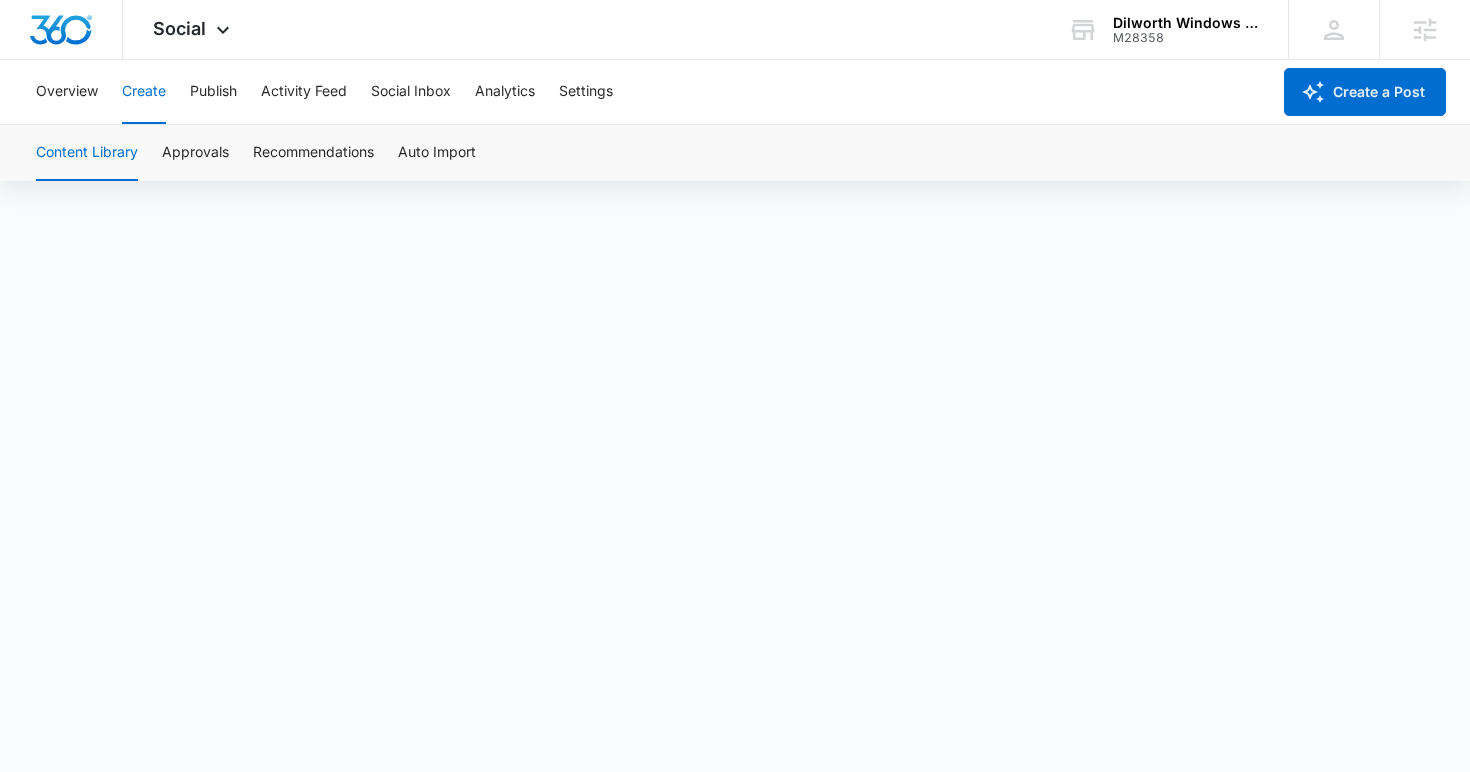 scroll, scrollTop: 14, scrollLeft: 0, axis: vertical 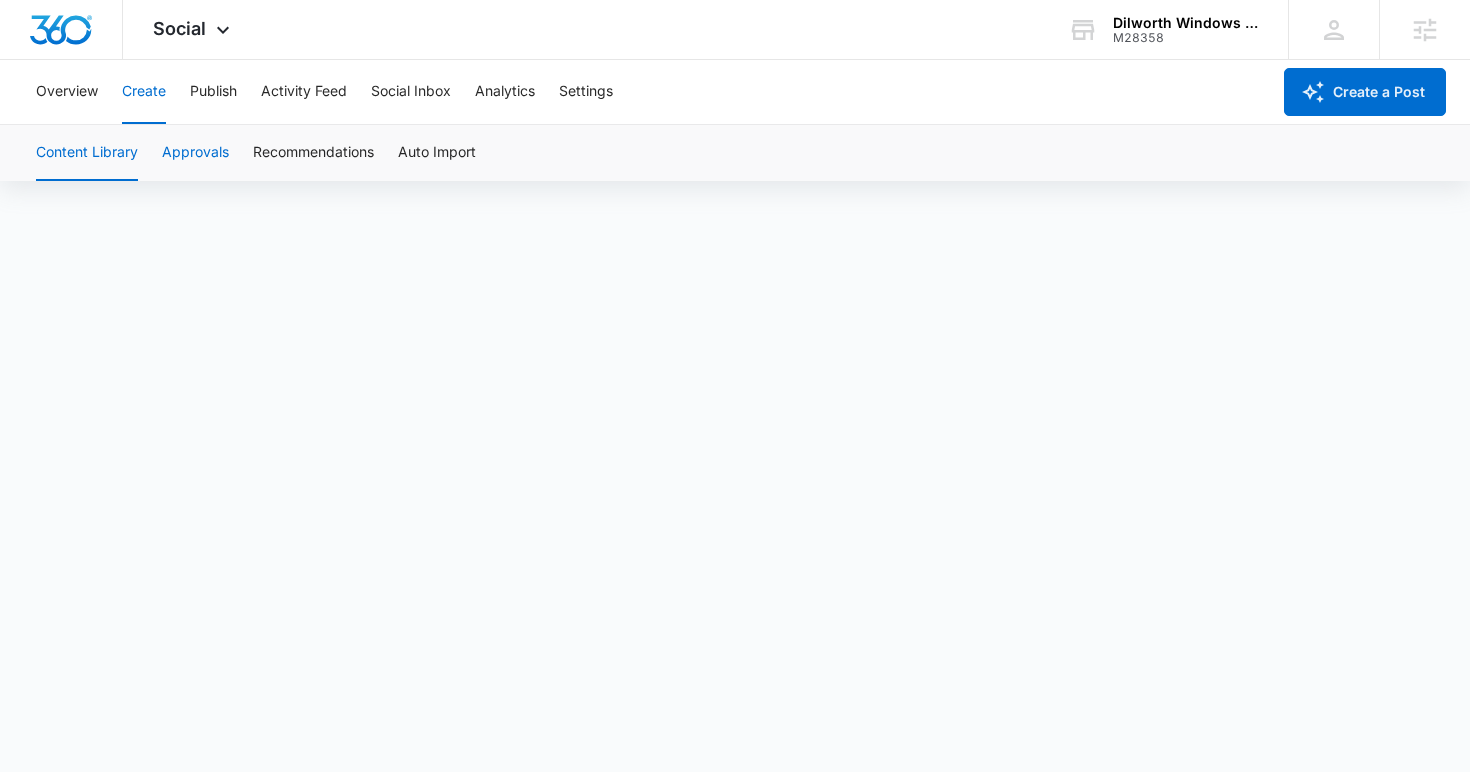 click on "Approvals" at bounding box center (195, 153) 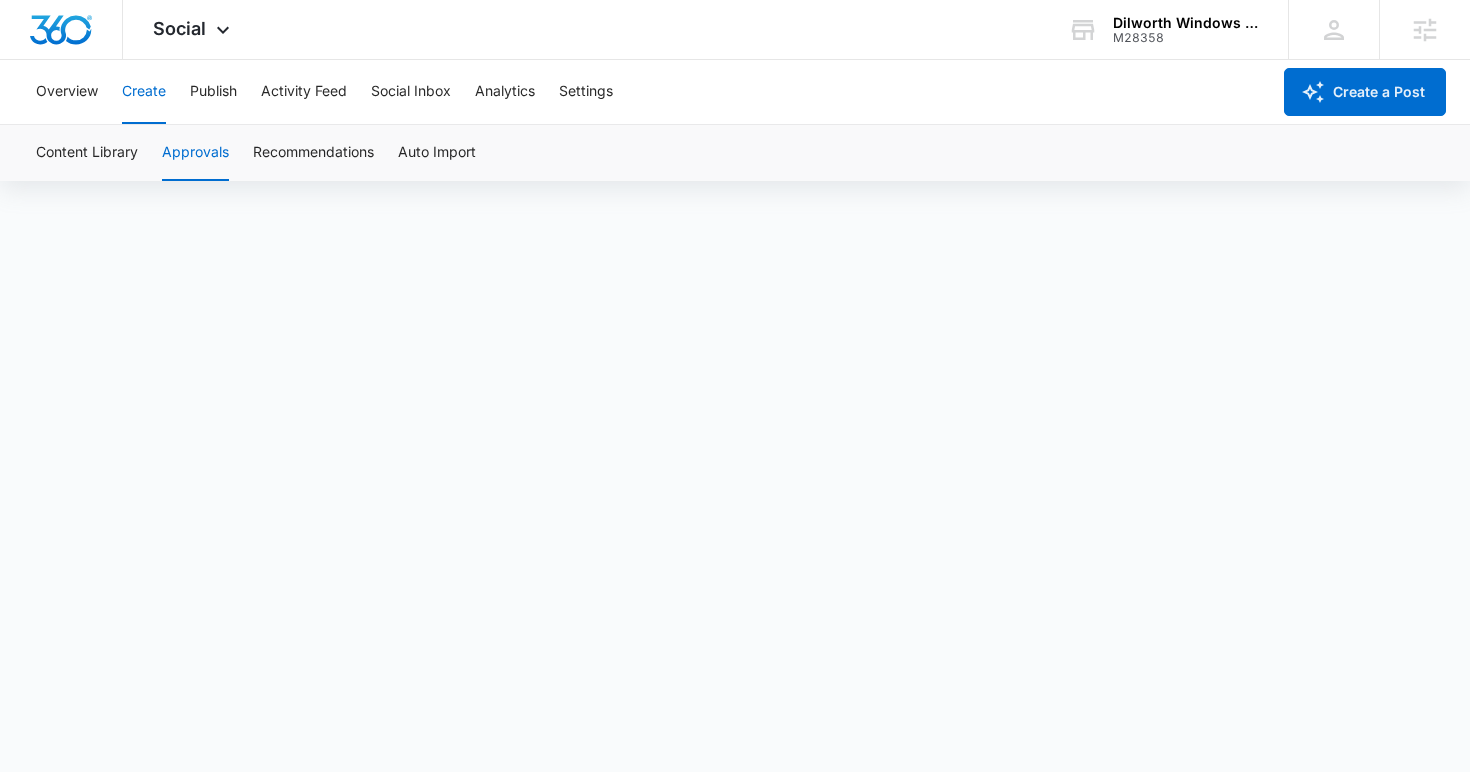 scroll, scrollTop: 0, scrollLeft: 0, axis: both 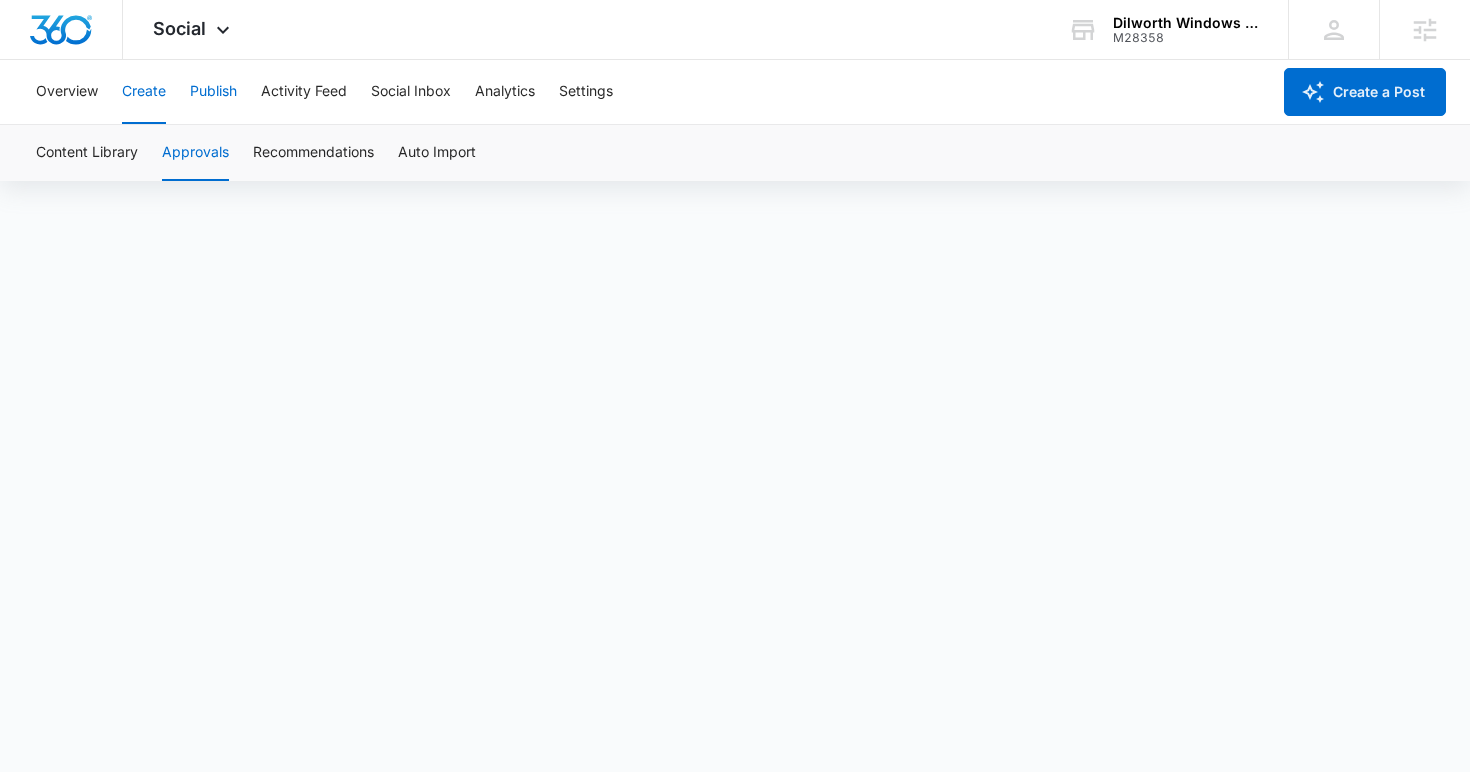 click on "Publish" at bounding box center [213, 92] 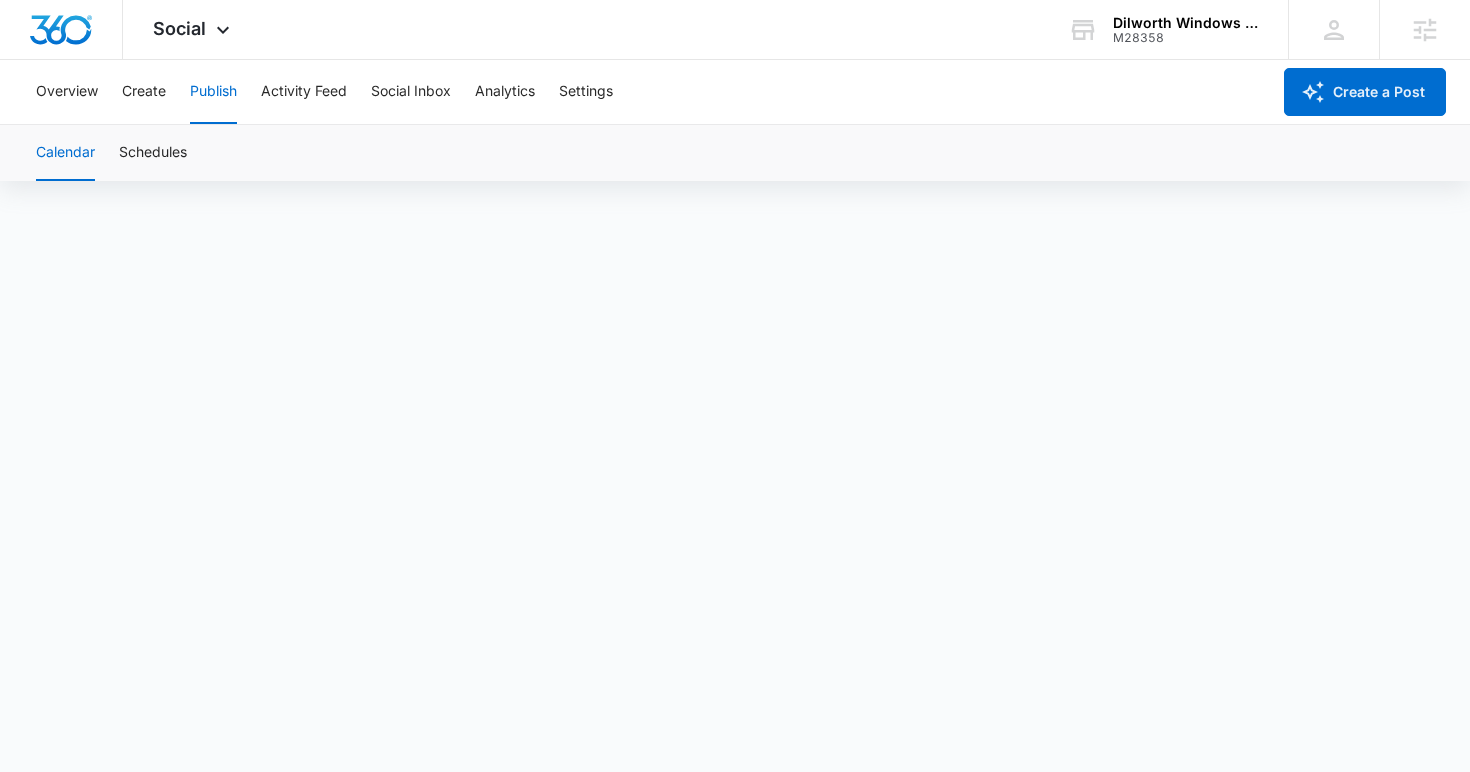 scroll, scrollTop: 14, scrollLeft: 0, axis: vertical 